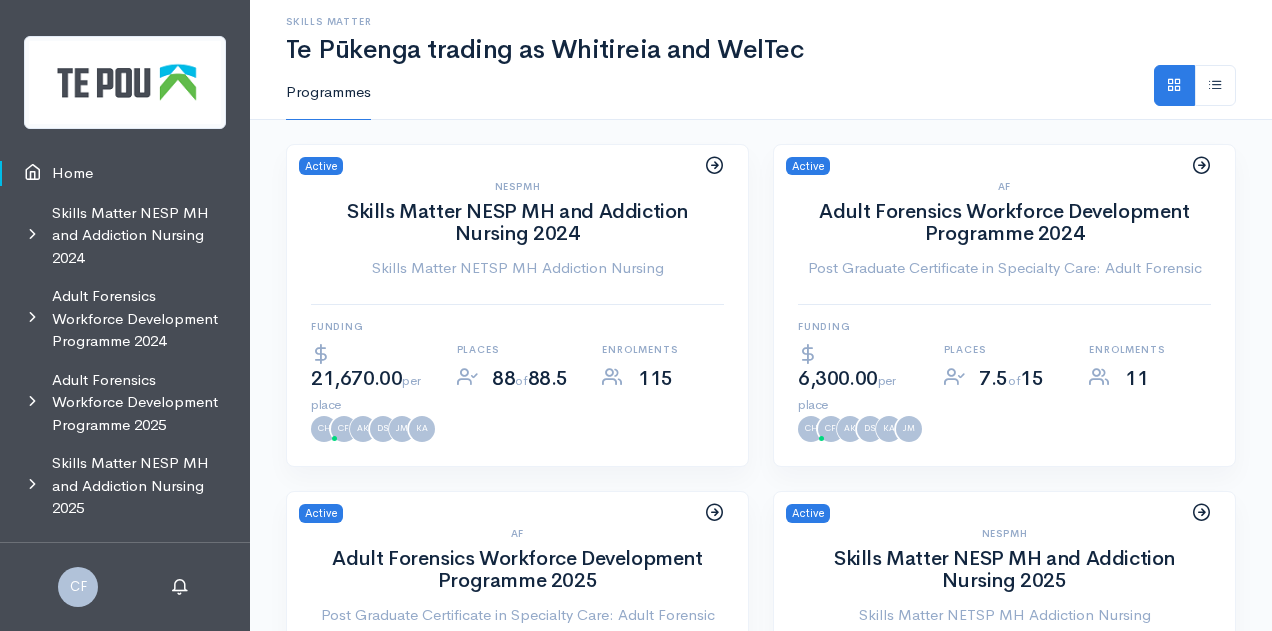 scroll, scrollTop: 0, scrollLeft: 0, axis: both 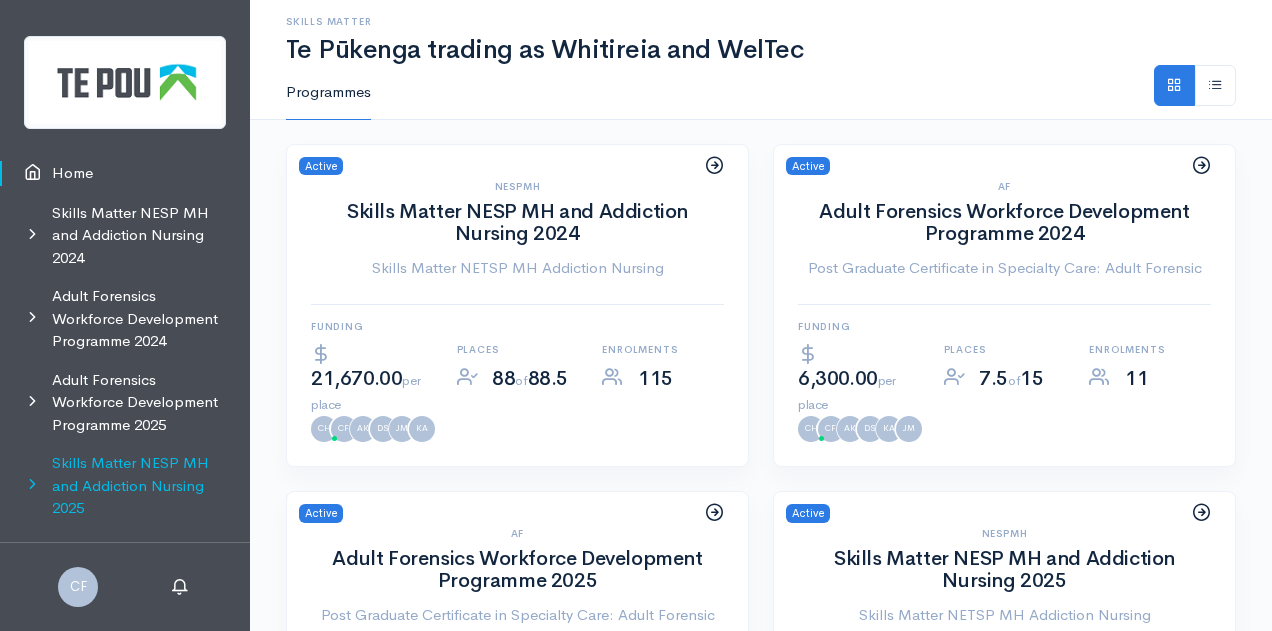 click on "Skills Matter NESP MH and Addiction Nursing 2025" at bounding box center (125, 486) 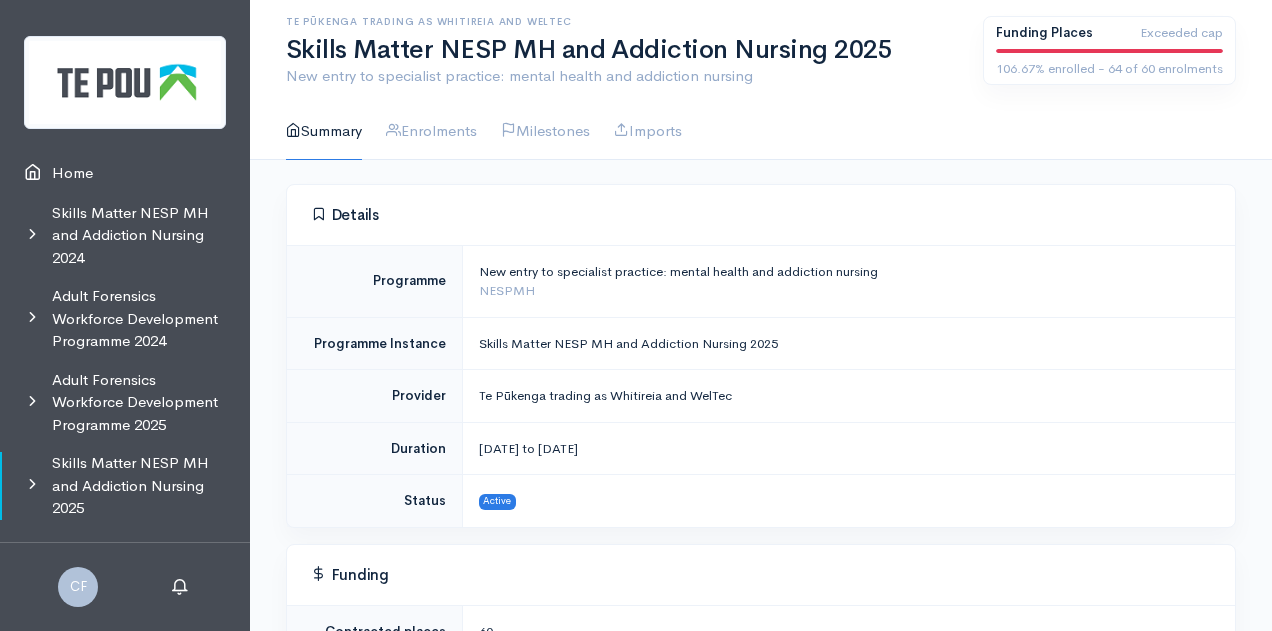 scroll, scrollTop: 0, scrollLeft: 0, axis: both 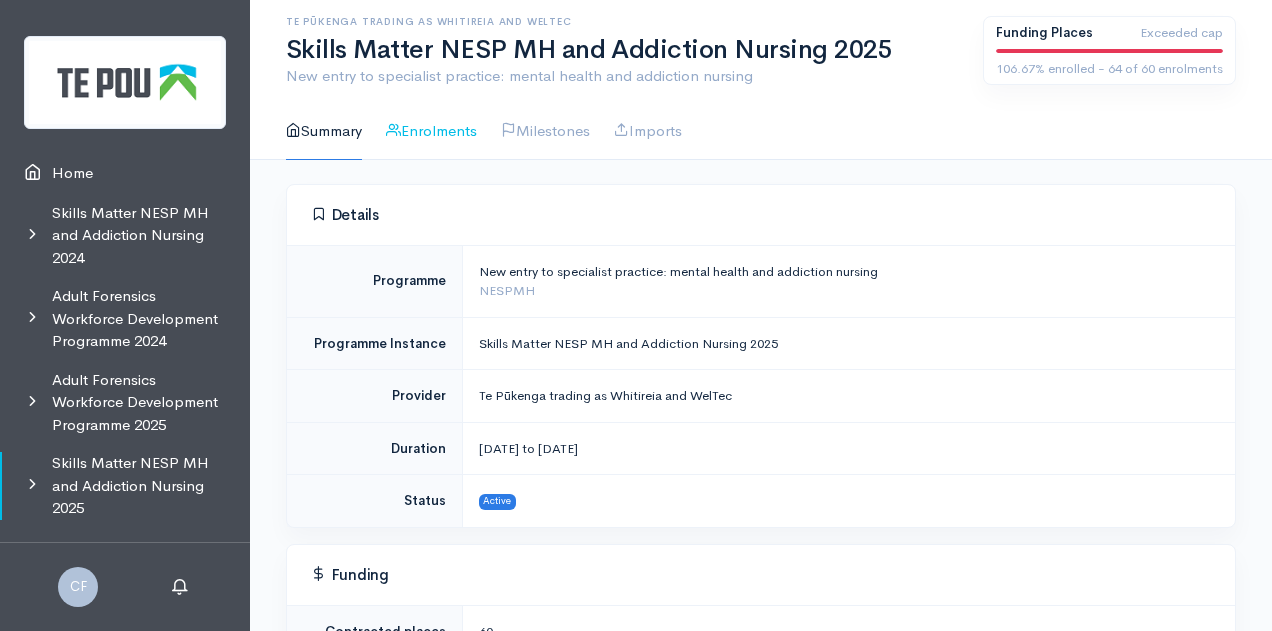 click on "Enrolments" at bounding box center (431, 131) 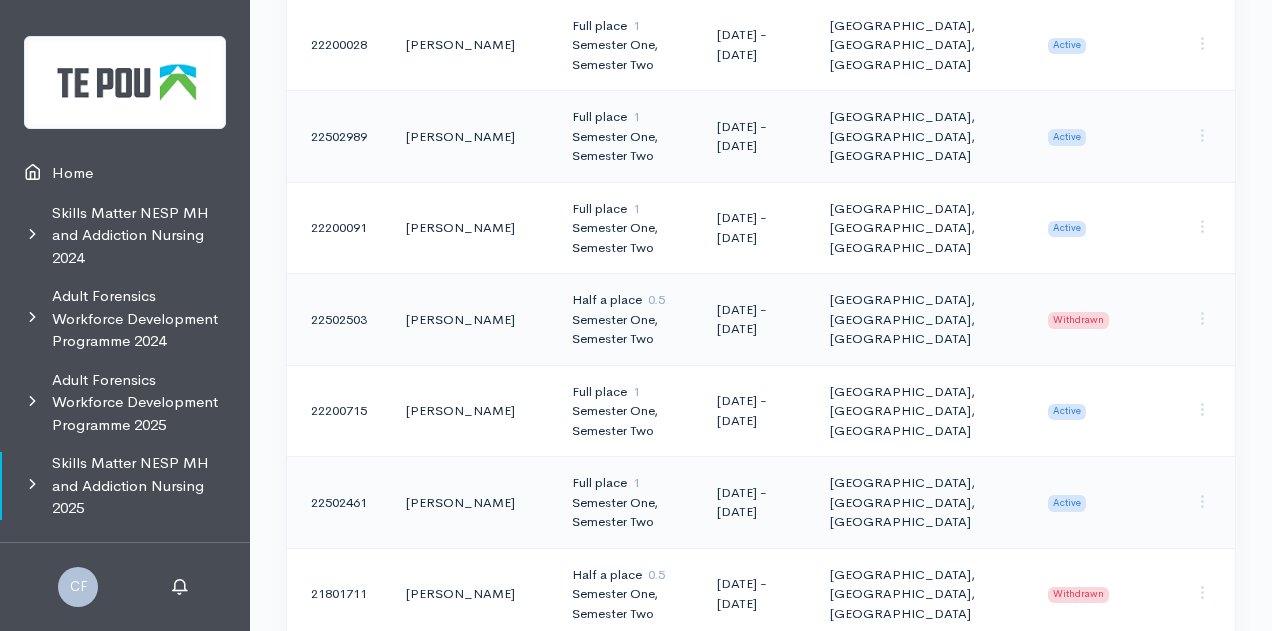 scroll, scrollTop: 2100, scrollLeft: 0, axis: vertical 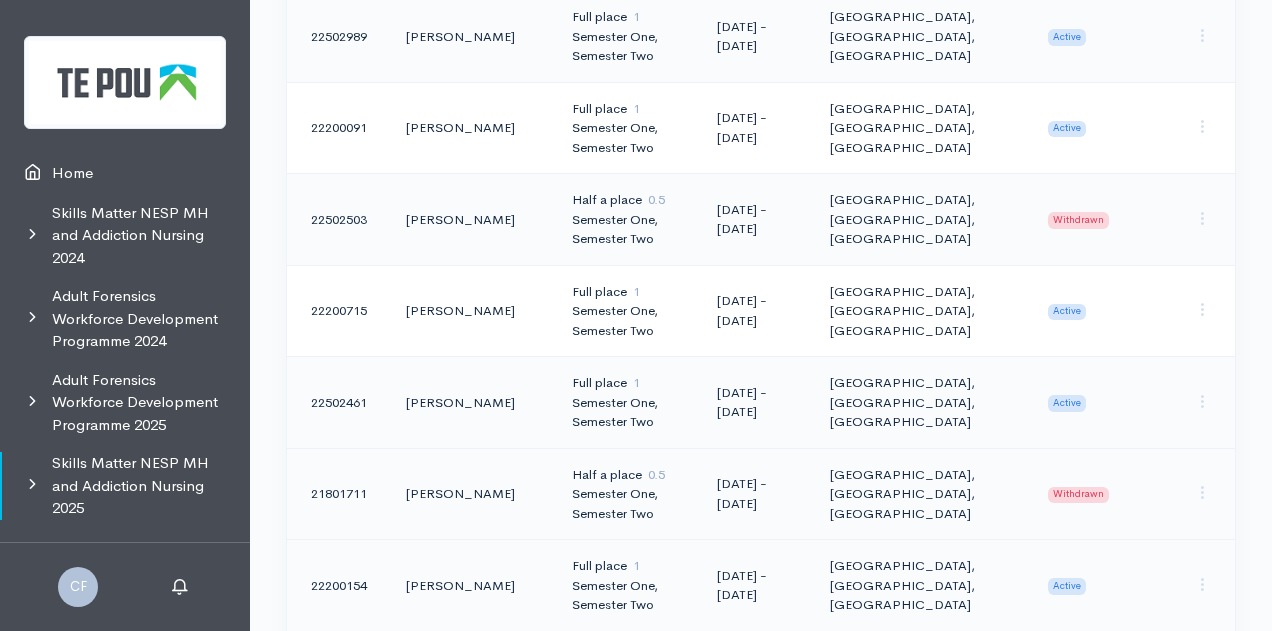 click on "Withdrawn" at bounding box center (1078, 495) 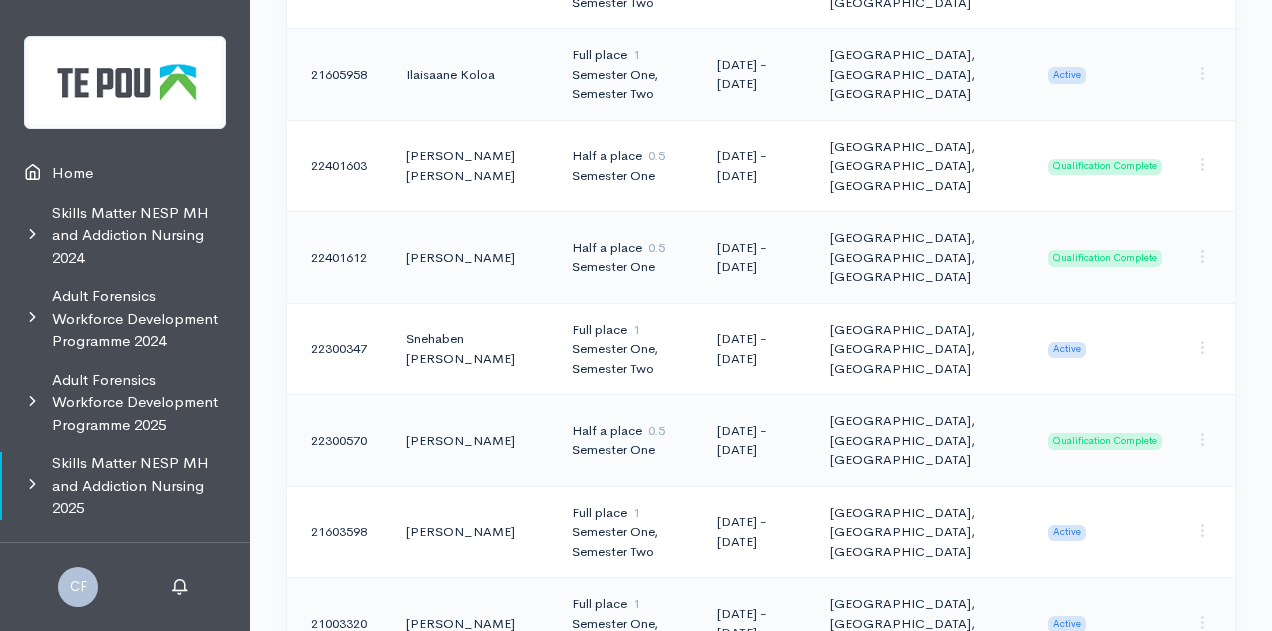 scroll, scrollTop: 3409, scrollLeft: 0, axis: vertical 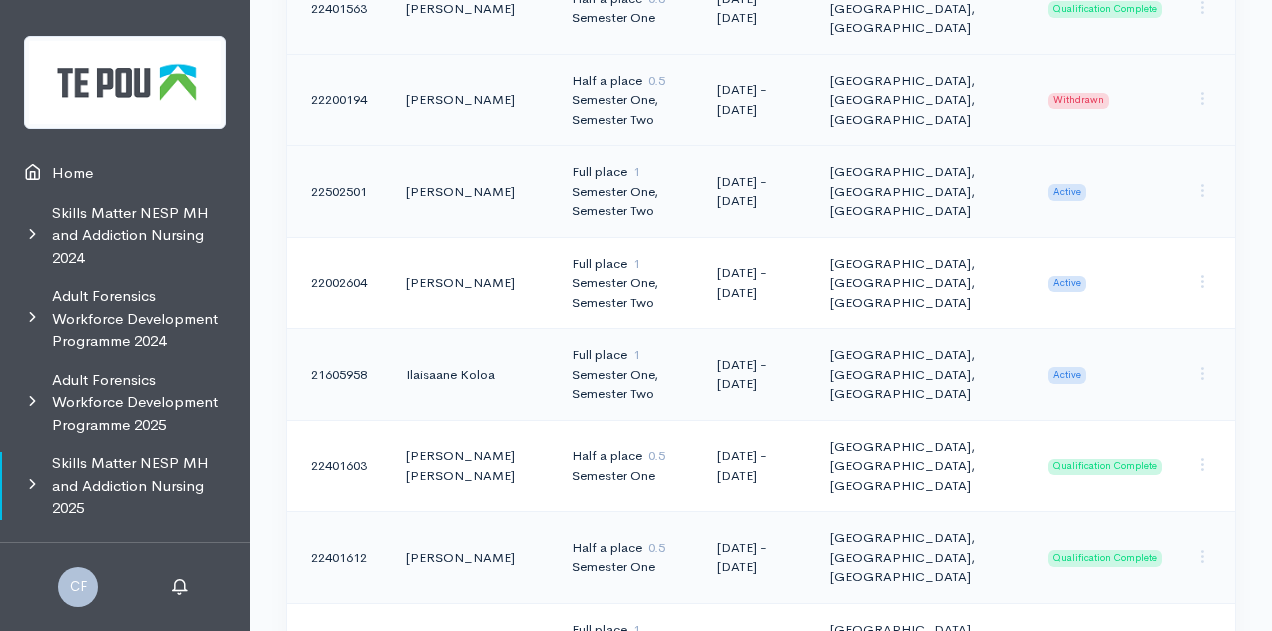 click on "Withdrawn" at bounding box center (1078, 101) 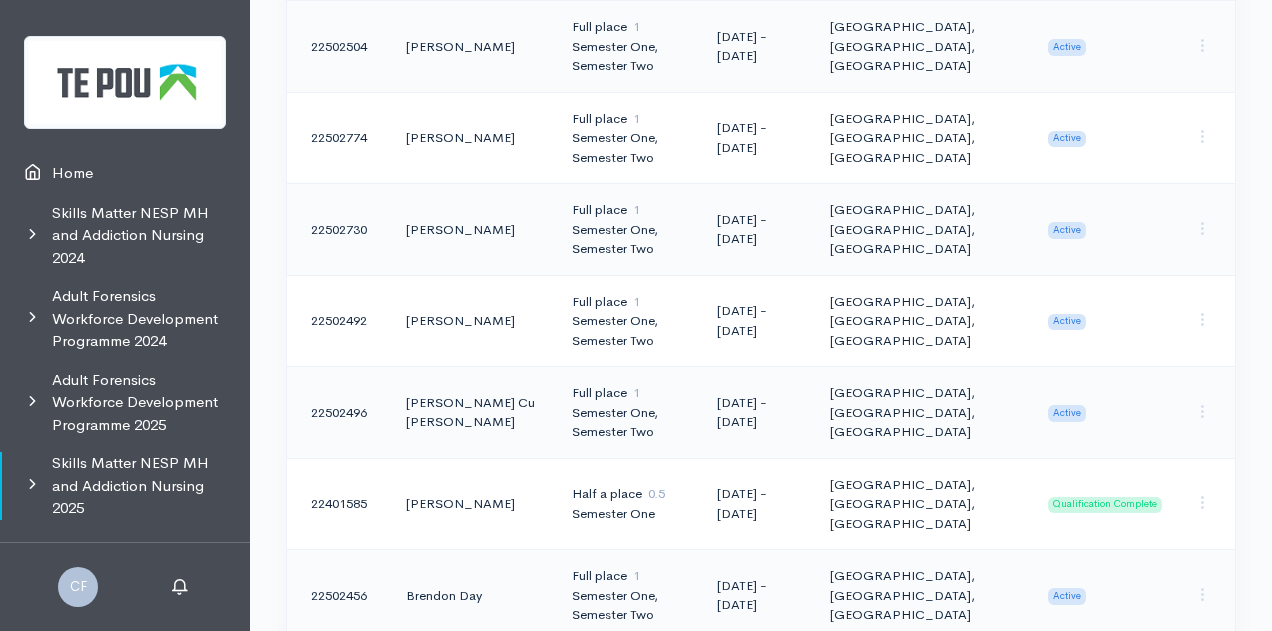 scroll, scrollTop: 1009, scrollLeft: 0, axis: vertical 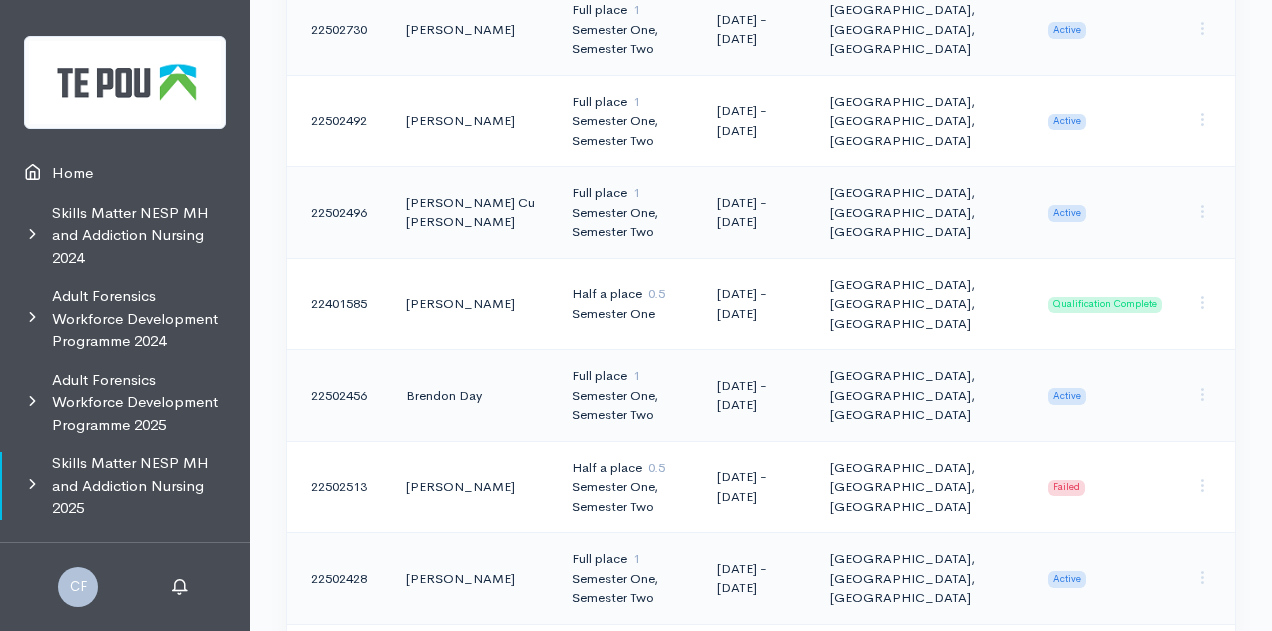 click on "Active" at bounding box center (1067, 396) 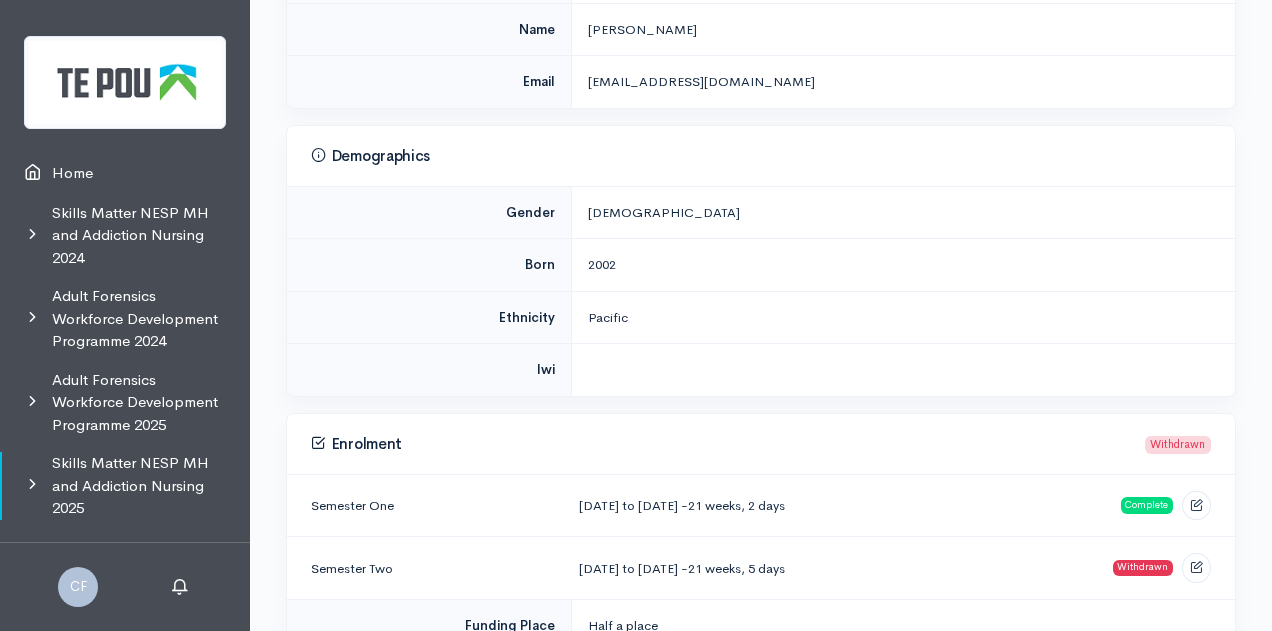 scroll, scrollTop: 0, scrollLeft: 0, axis: both 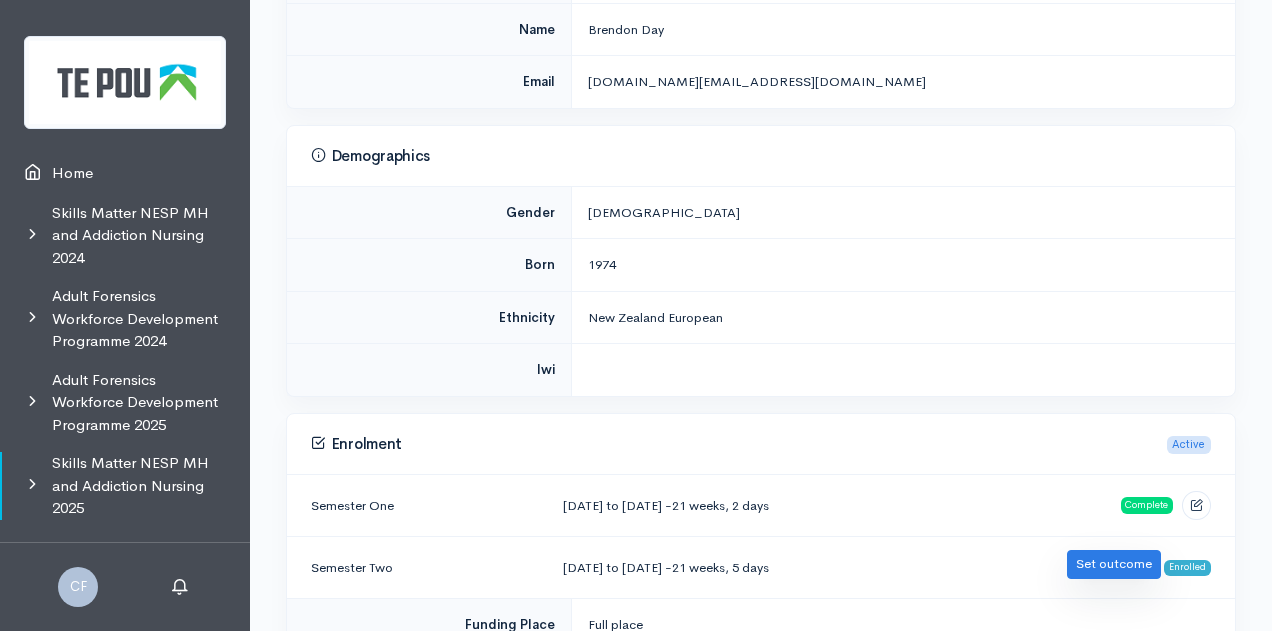 click on "Set outcome" at bounding box center [1114, 564] 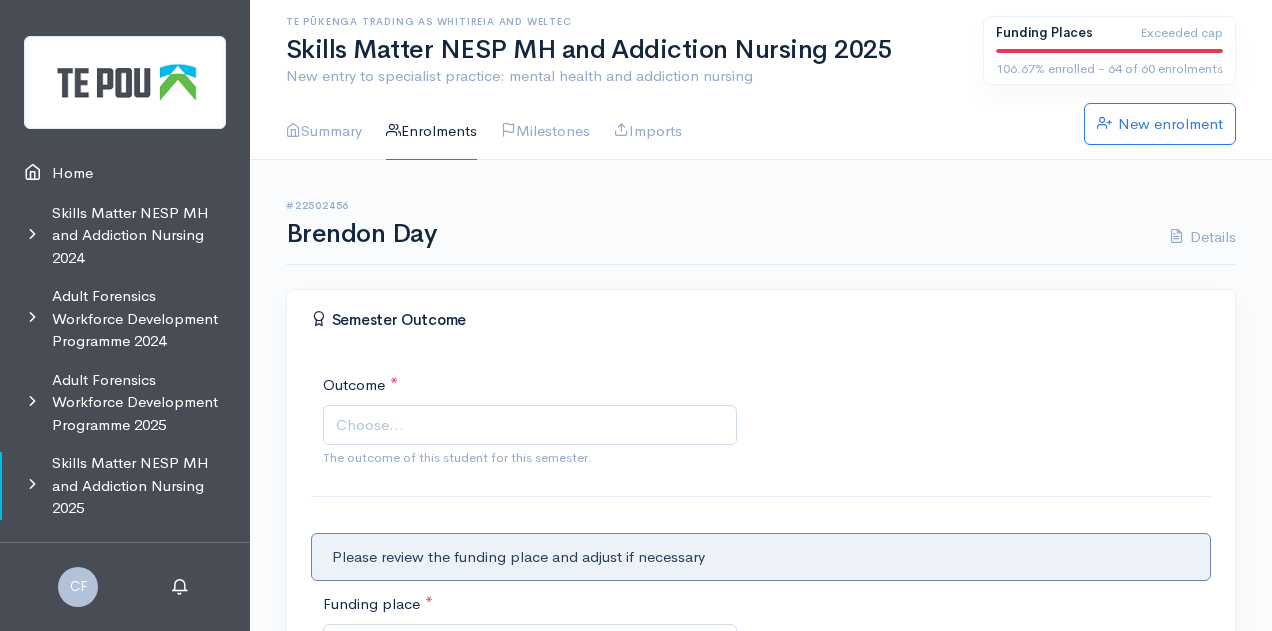 scroll, scrollTop: 0, scrollLeft: 0, axis: both 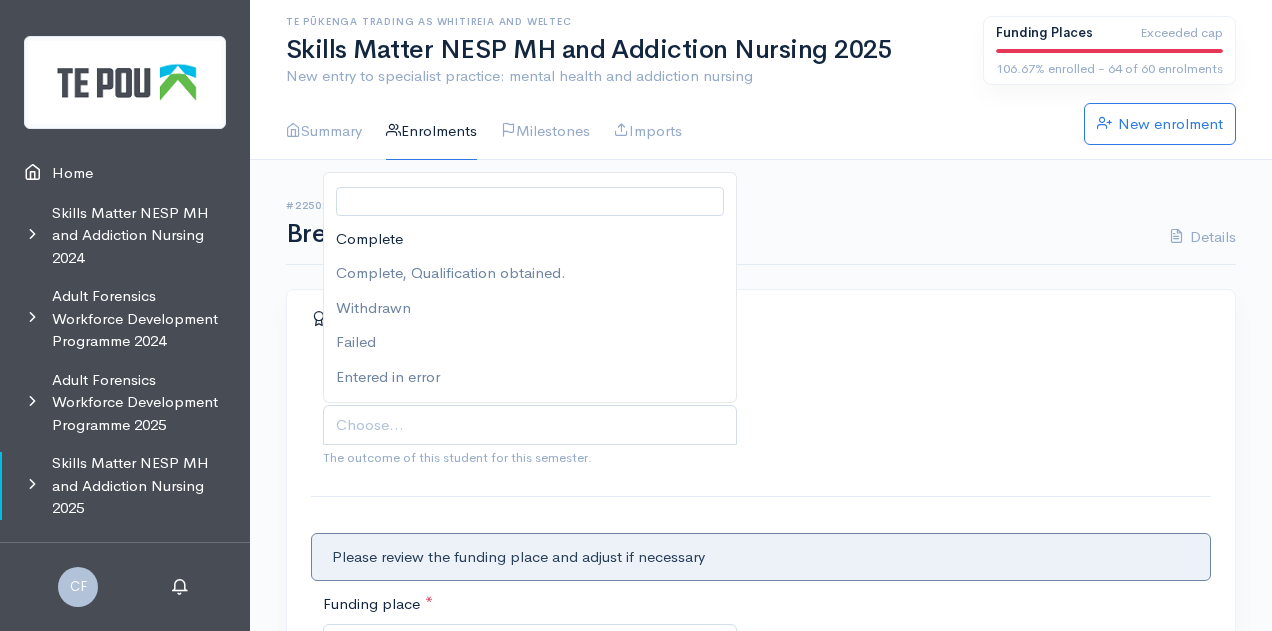 click on "Choose..." at bounding box center [532, 425] 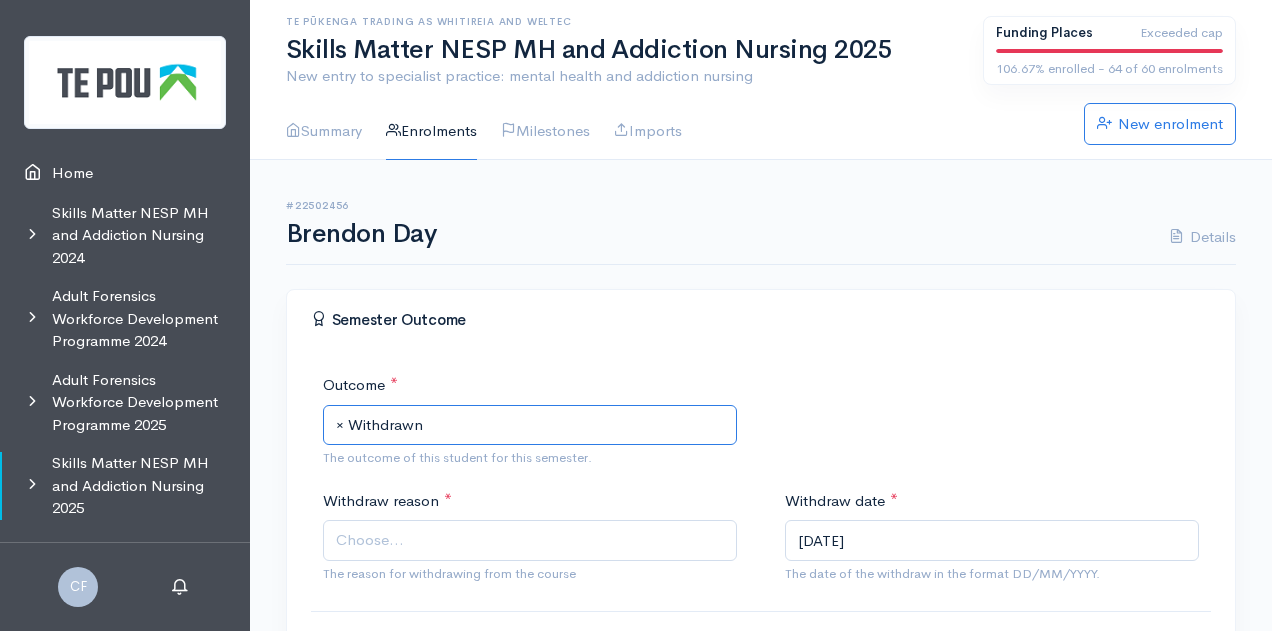 scroll, scrollTop: 400, scrollLeft: 0, axis: vertical 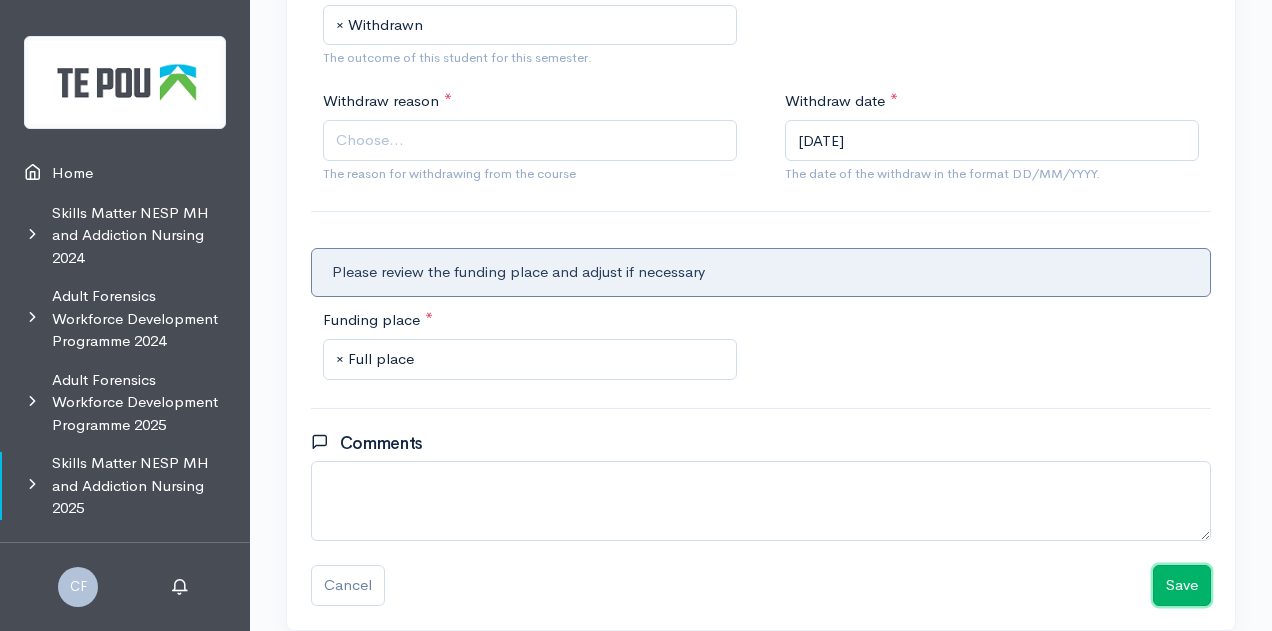 click on "Save" at bounding box center [1182, 585] 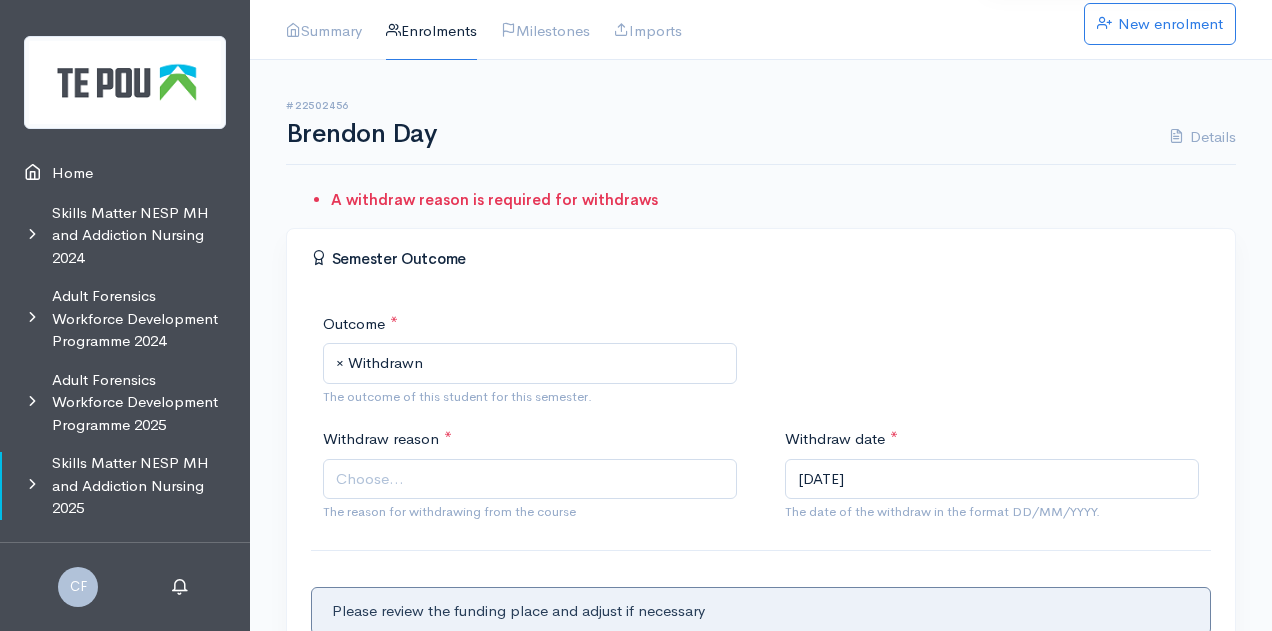 scroll, scrollTop: 400, scrollLeft: 0, axis: vertical 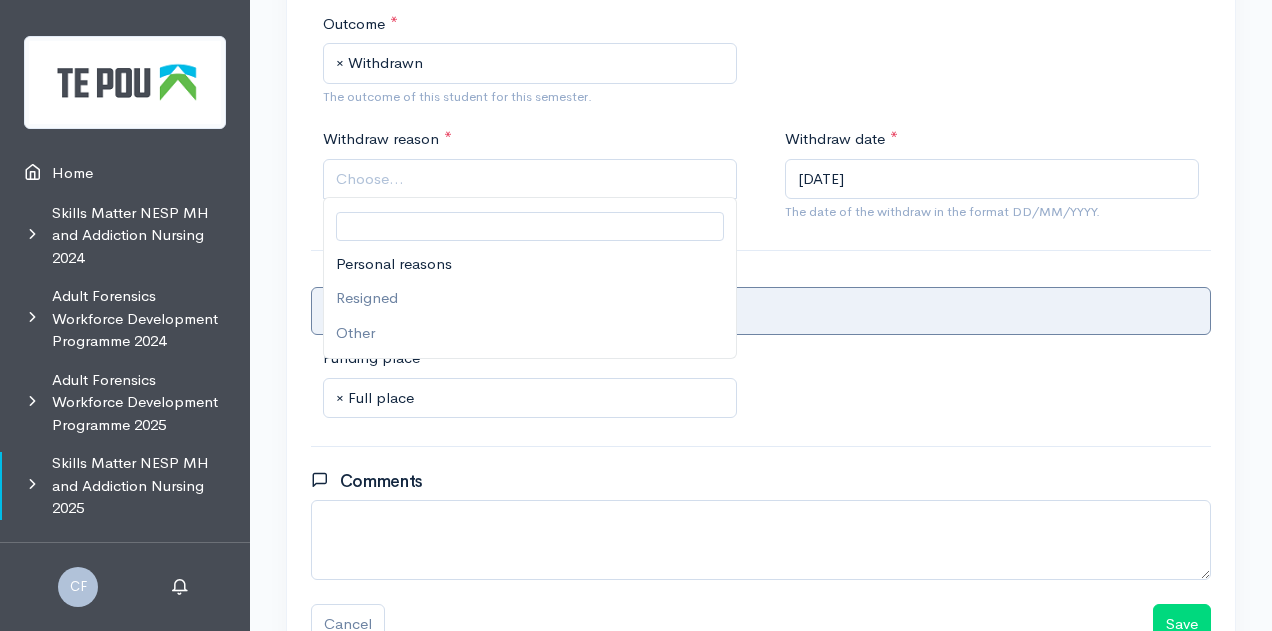 click on "Choose..." at bounding box center (532, 179) 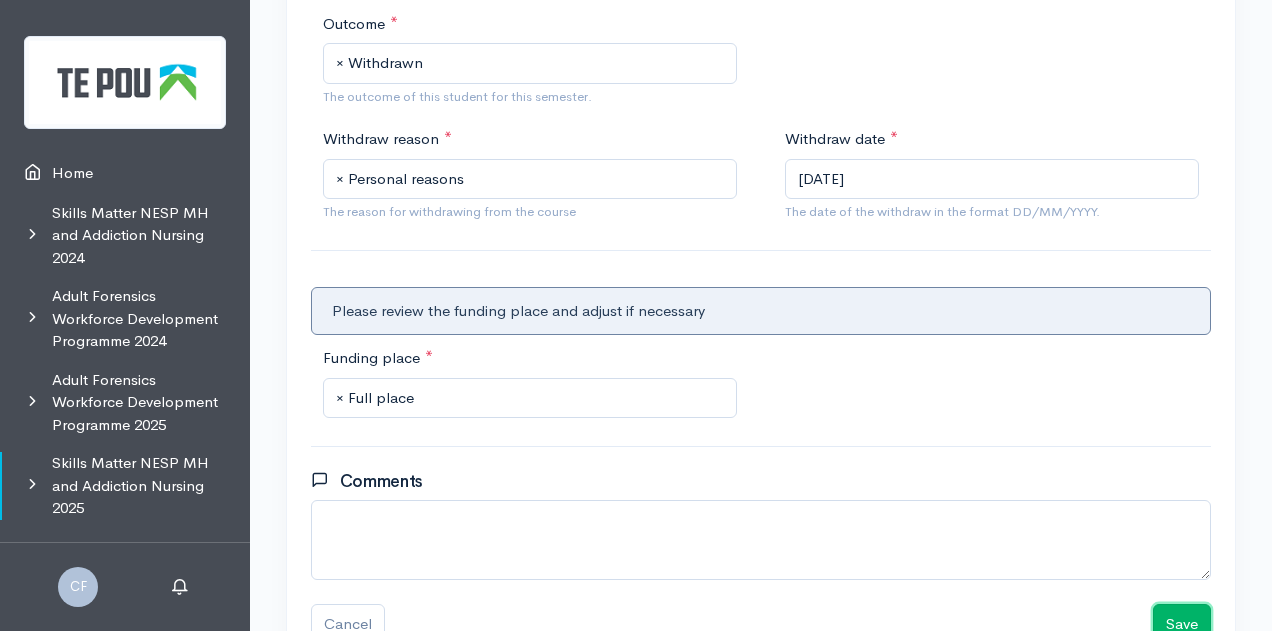 click on "Save" at bounding box center (1182, 624) 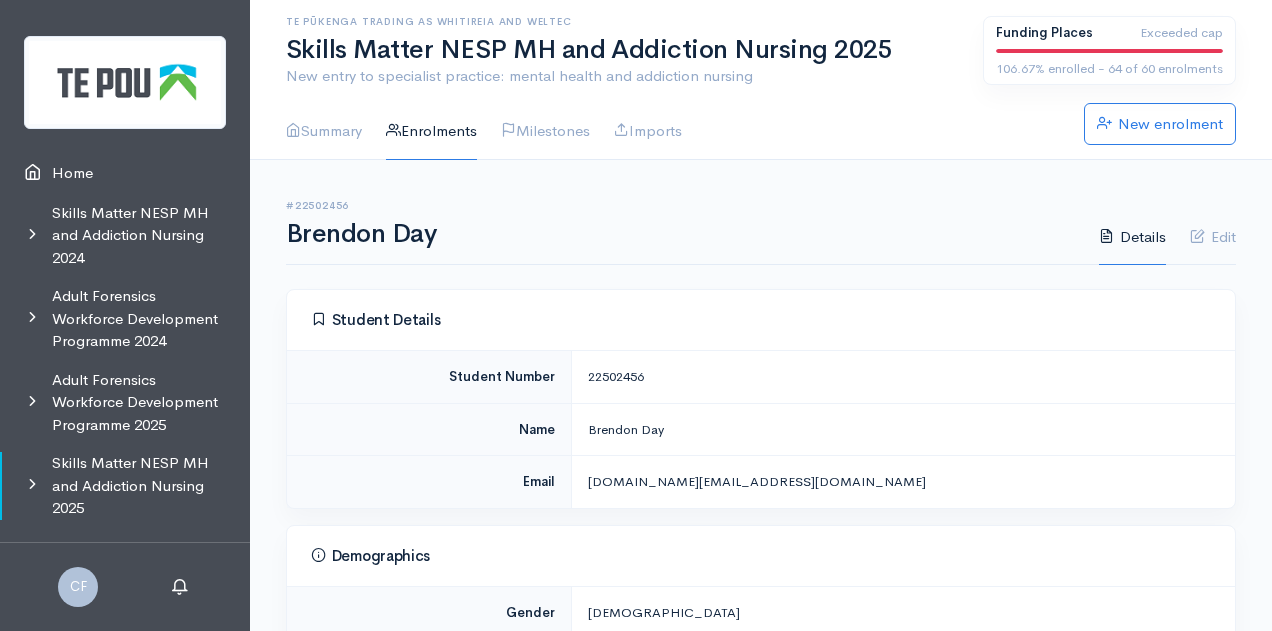 scroll, scrollTop: 0, scrollLeft: 0, axis: both 